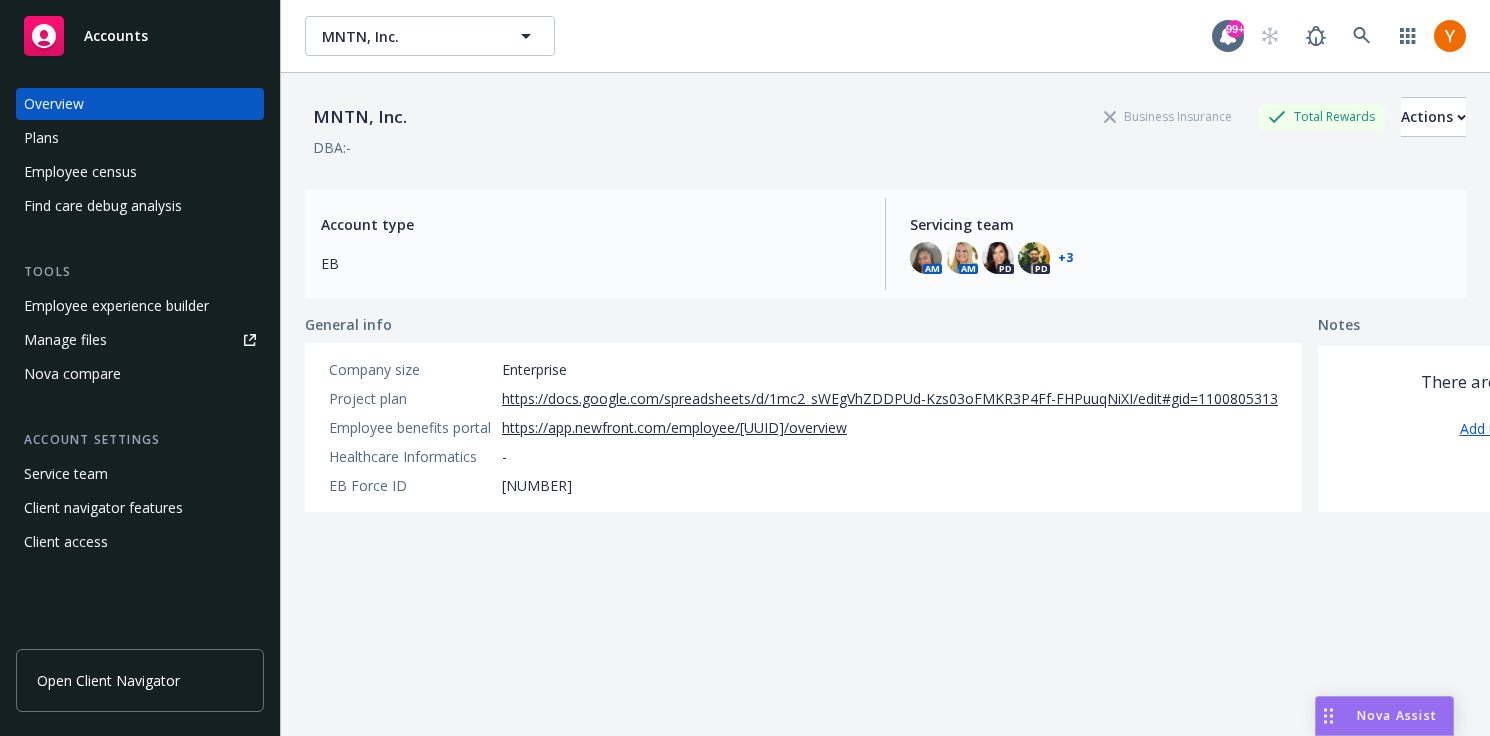 scroll, scrollTop: 0, scrollLeft: 0, axis: both 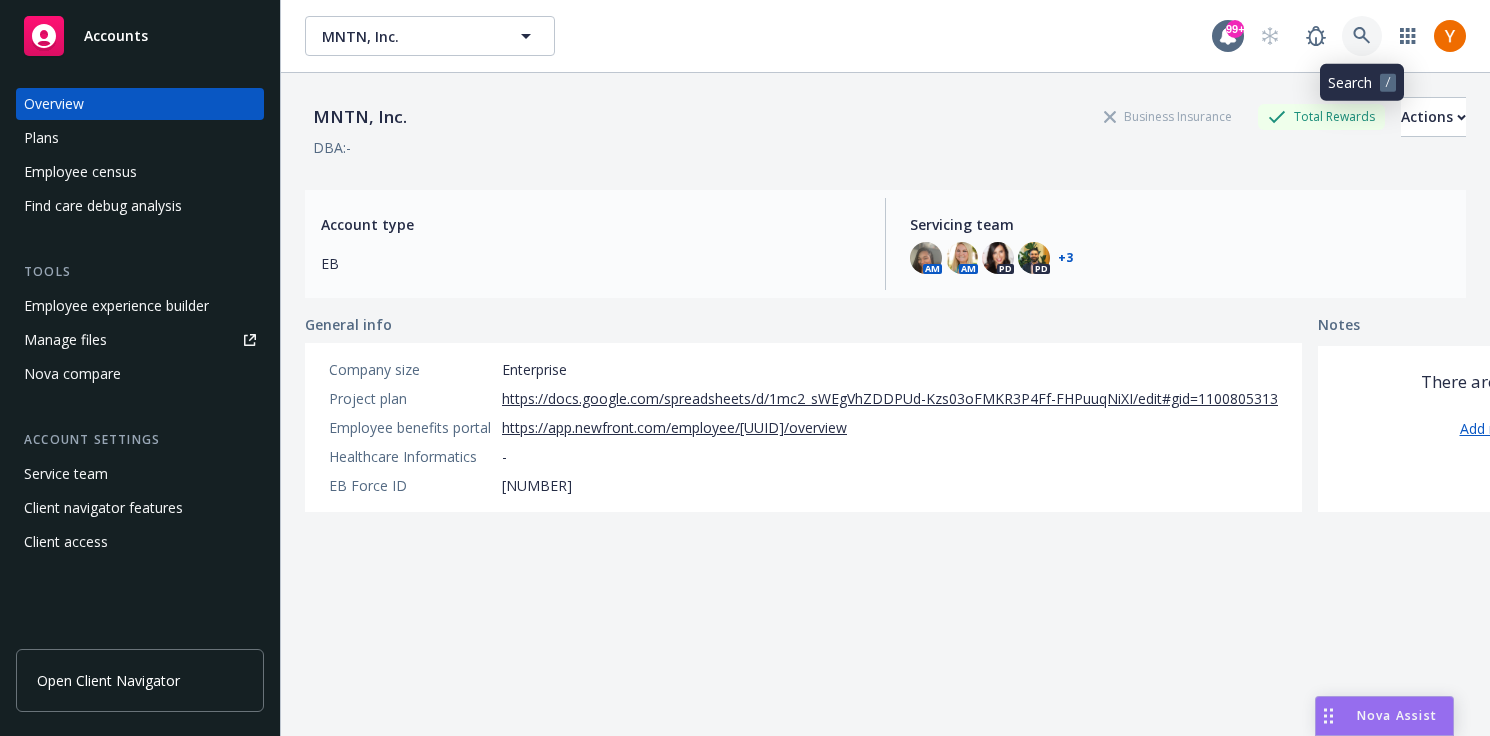 click at bounding box center (1362, 36) 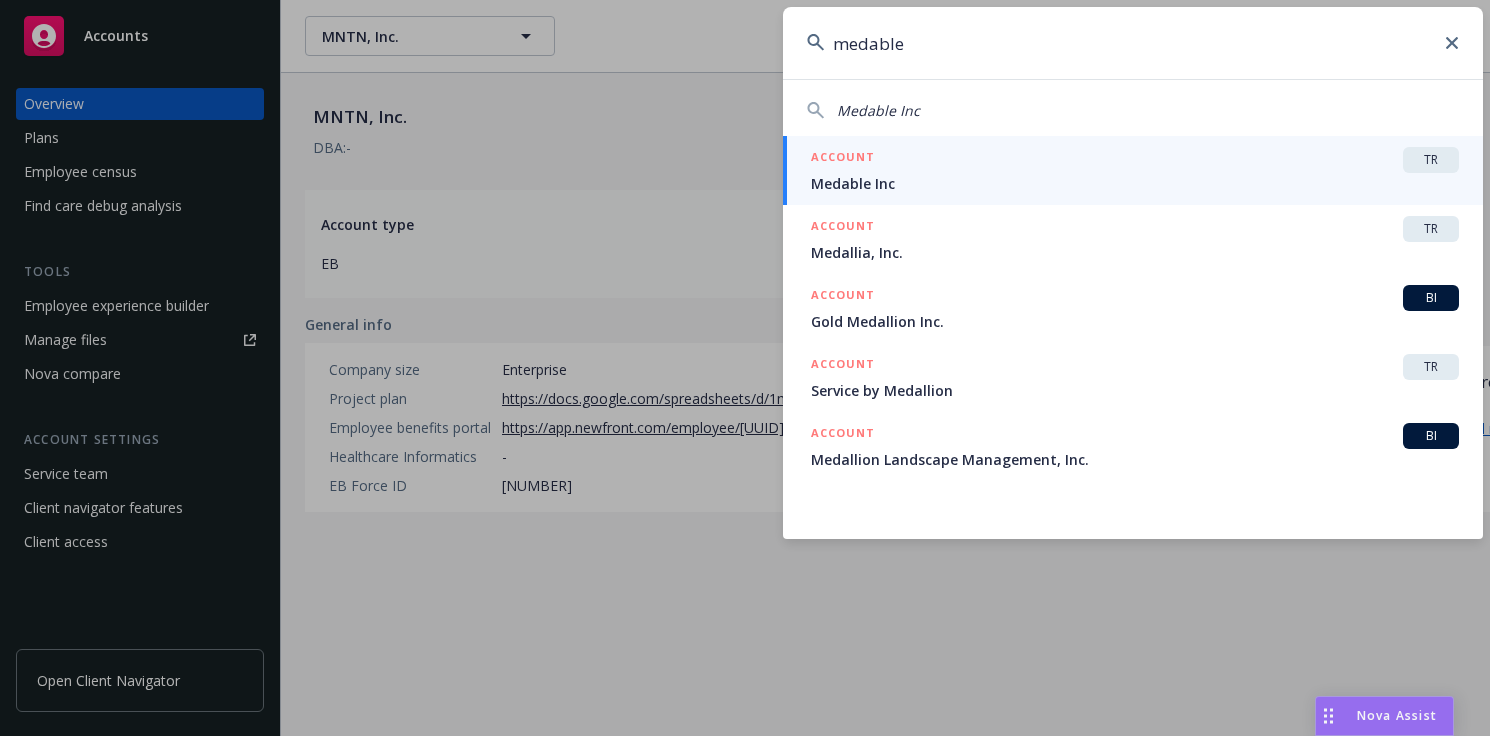 type on "medable" 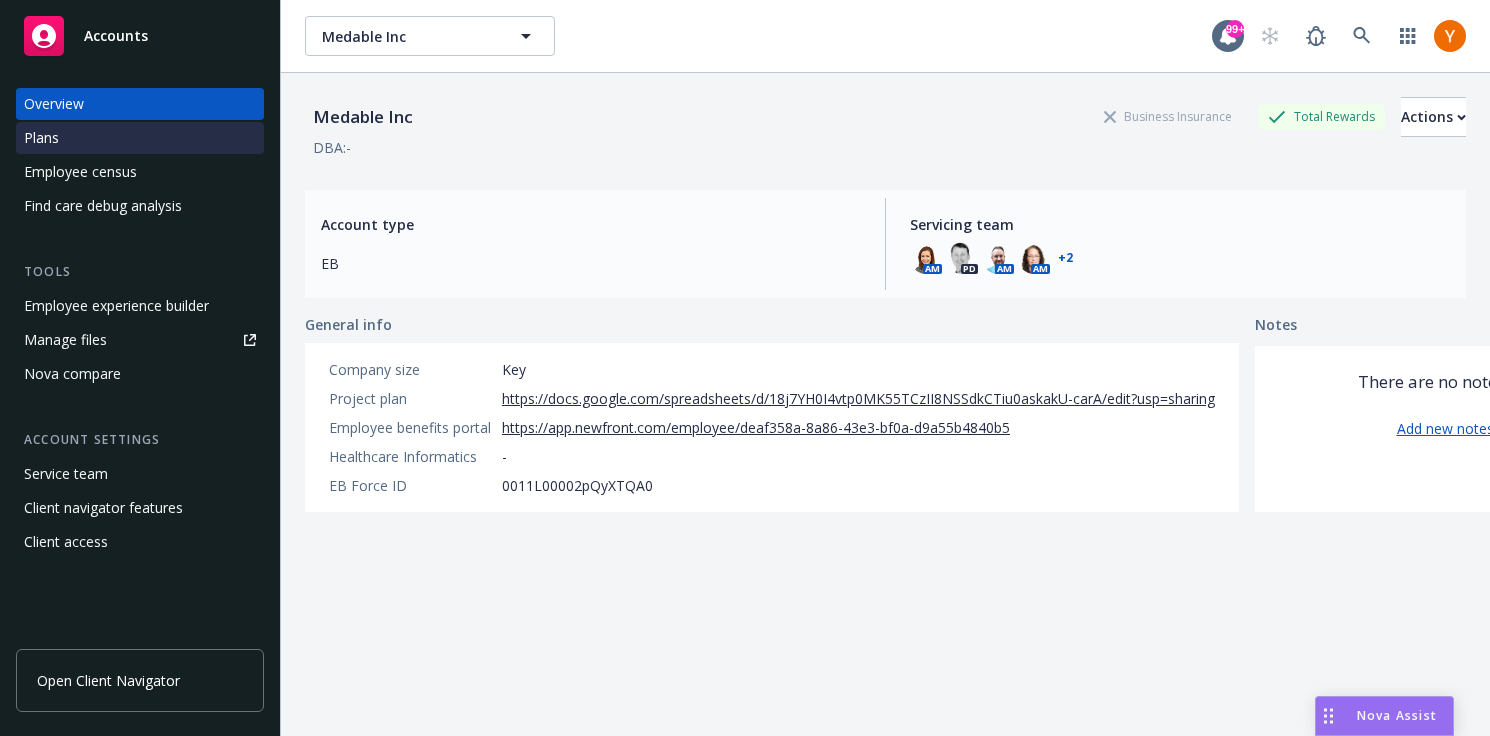 click on "Plans" at bounding box center (140, 138) 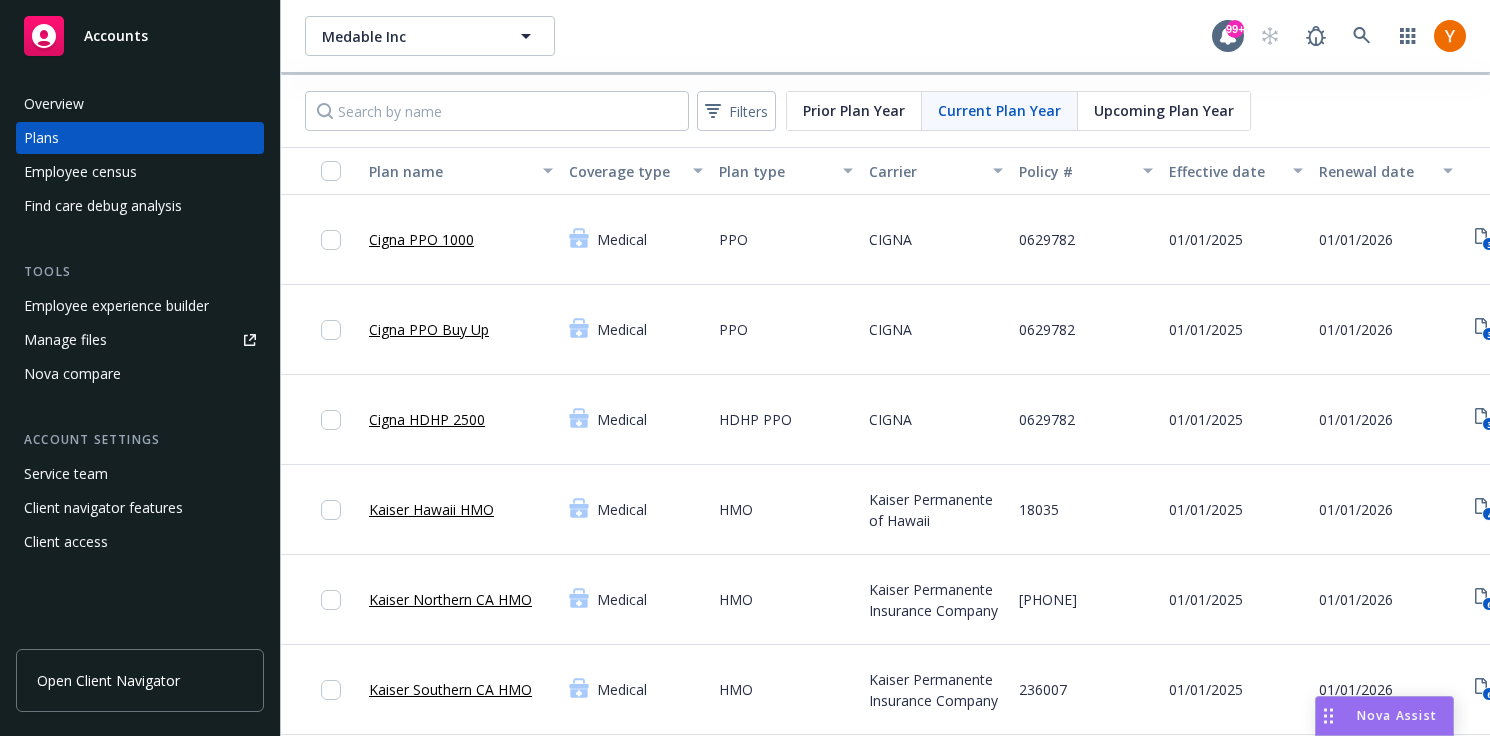 click on "Cigna PPO 1000" at bounding box center (421, 239) 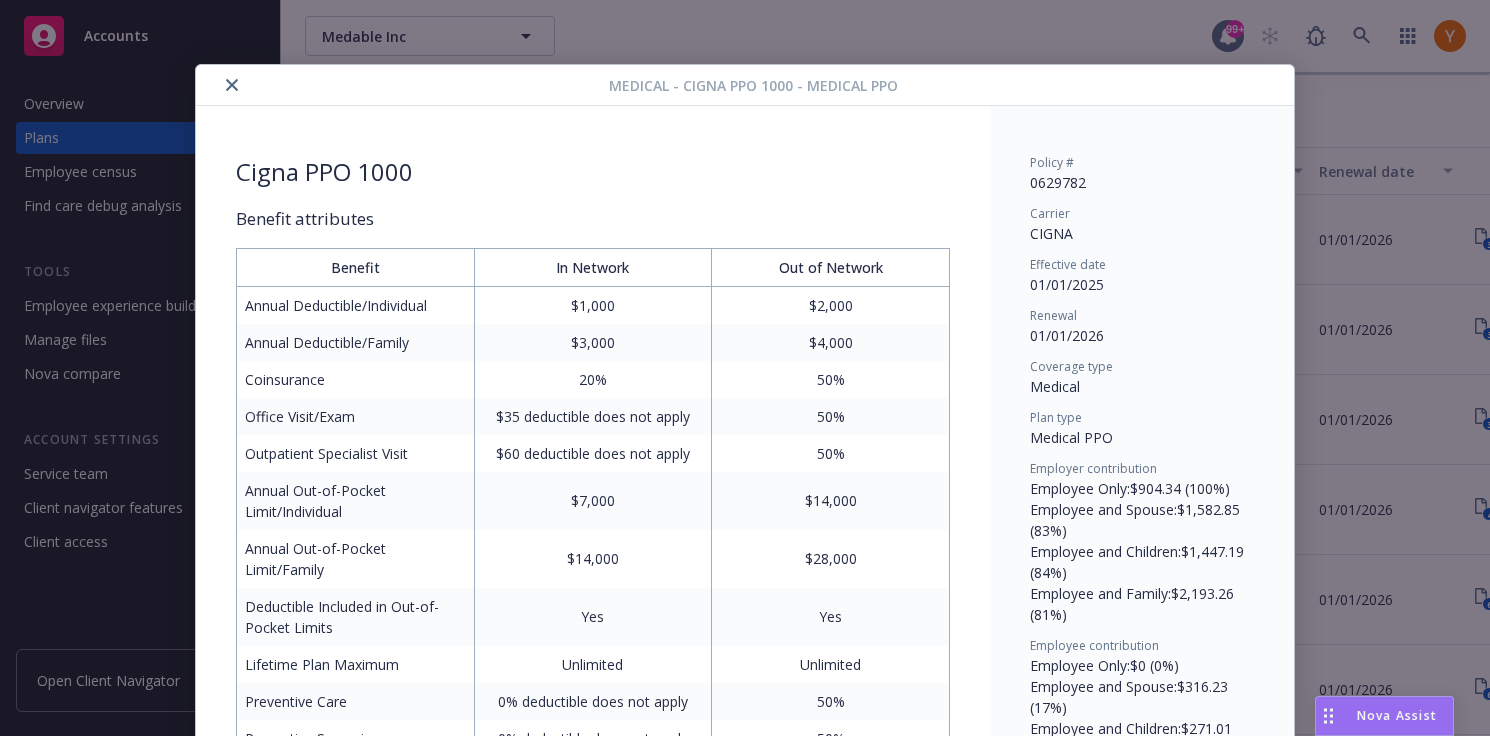 scroll, scrollTop: 60, scrollLeft: 0, axis: vertical 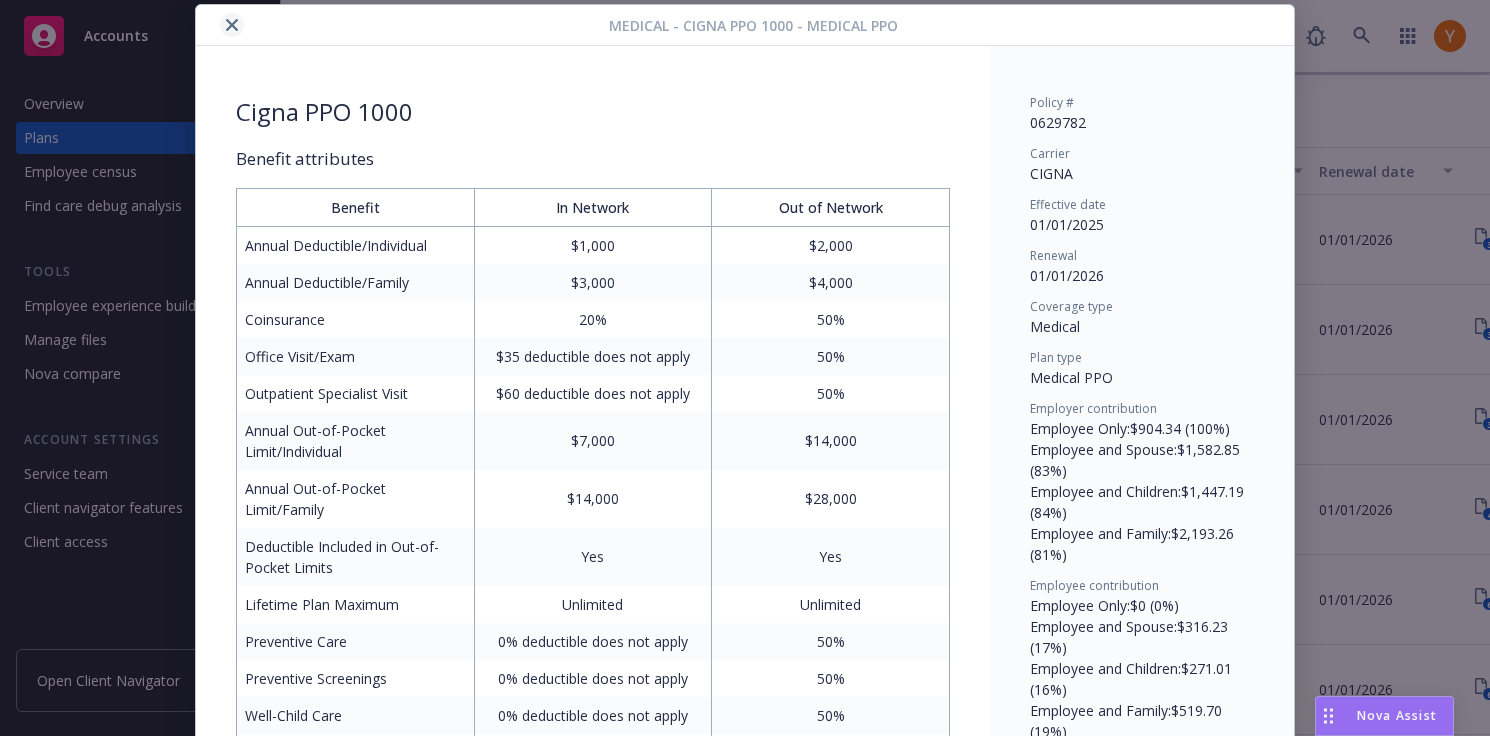 click 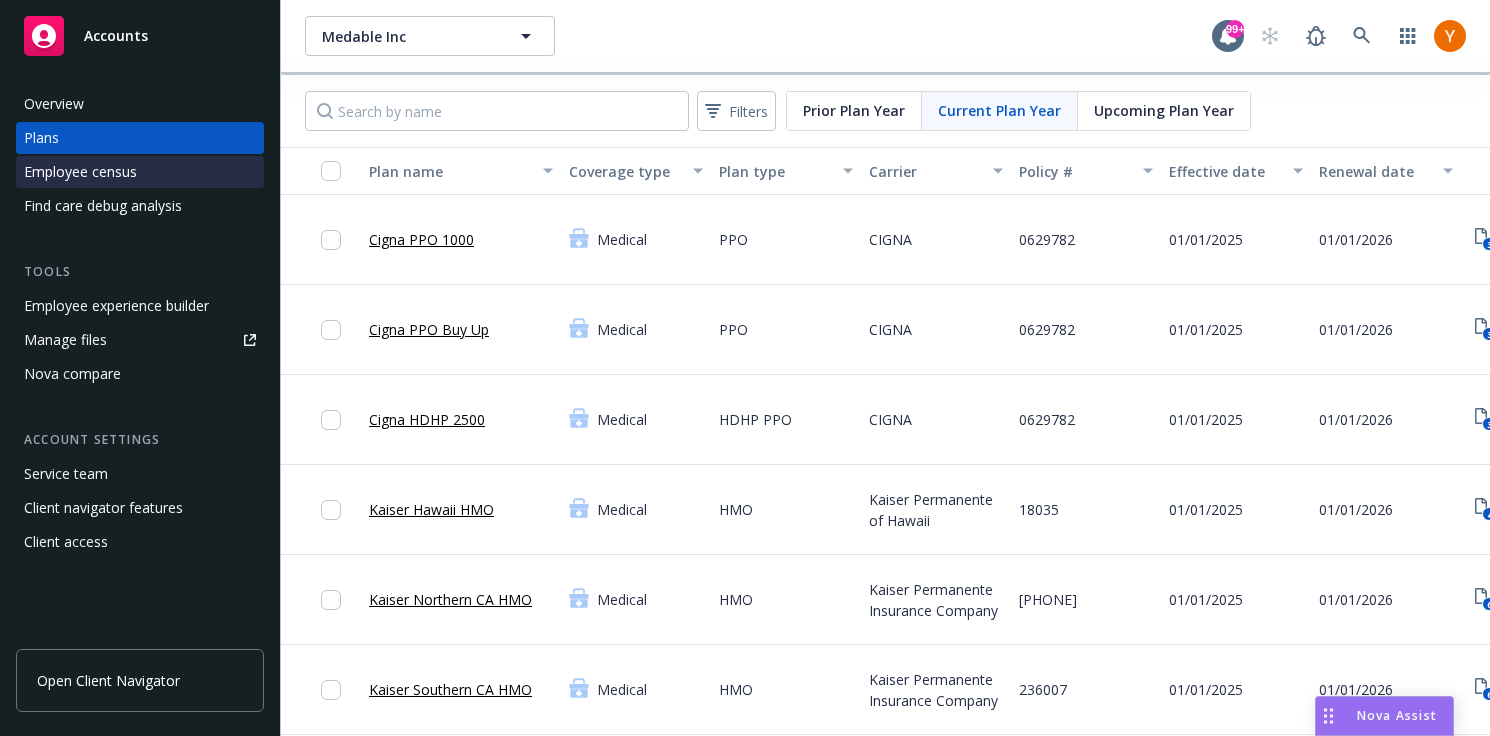 click on "Employee census" at bounding box center [140, 172] 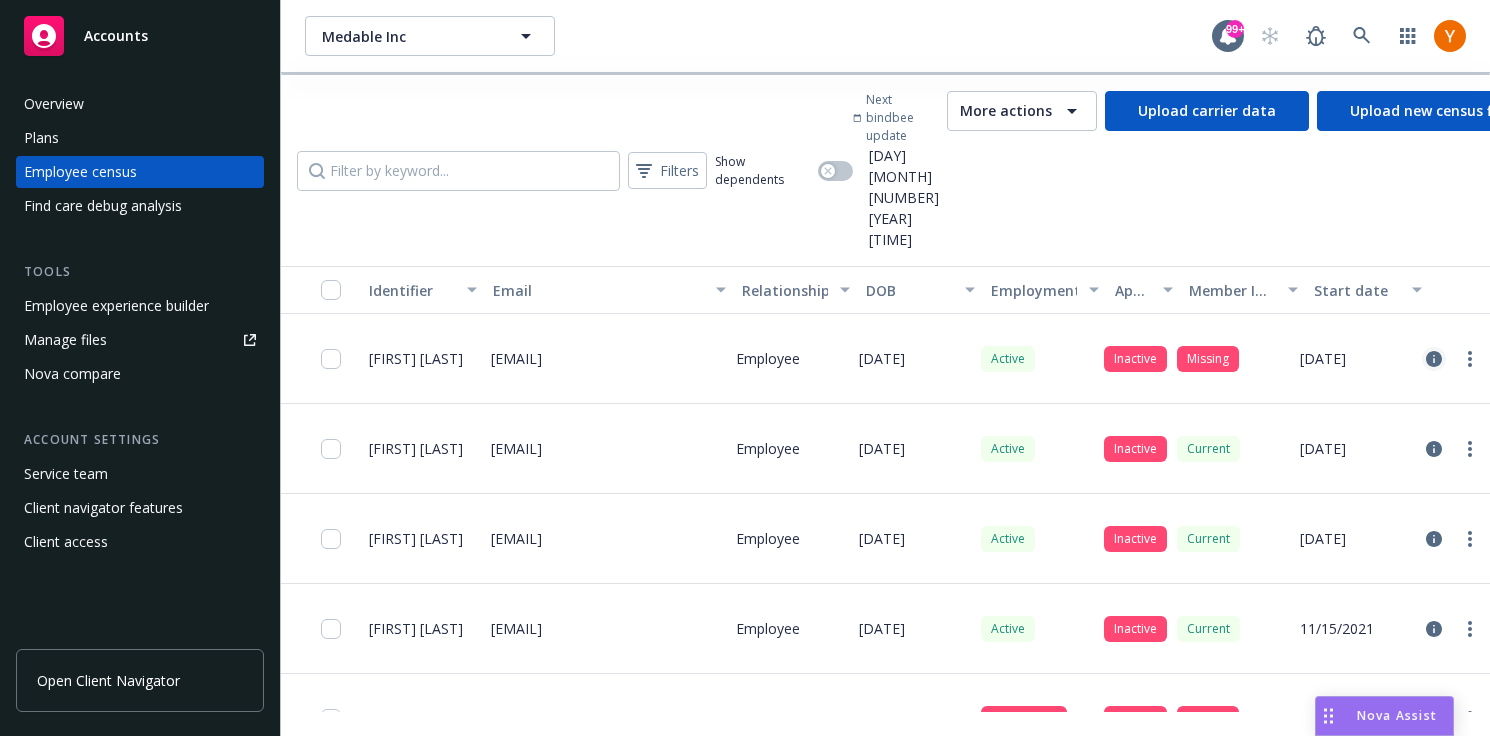 click 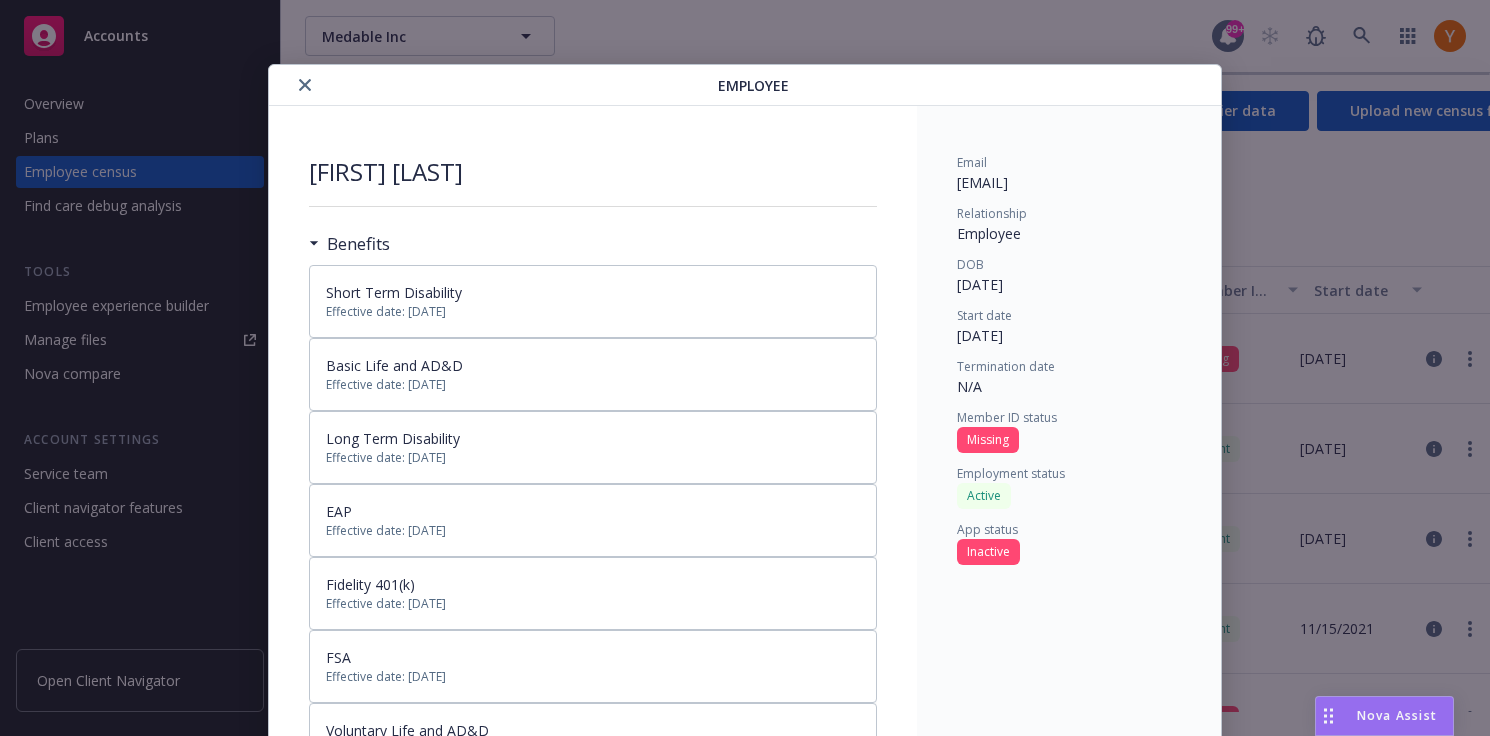 scroll, scrollTop: 60, scrollLeft: 0, axis: vertical 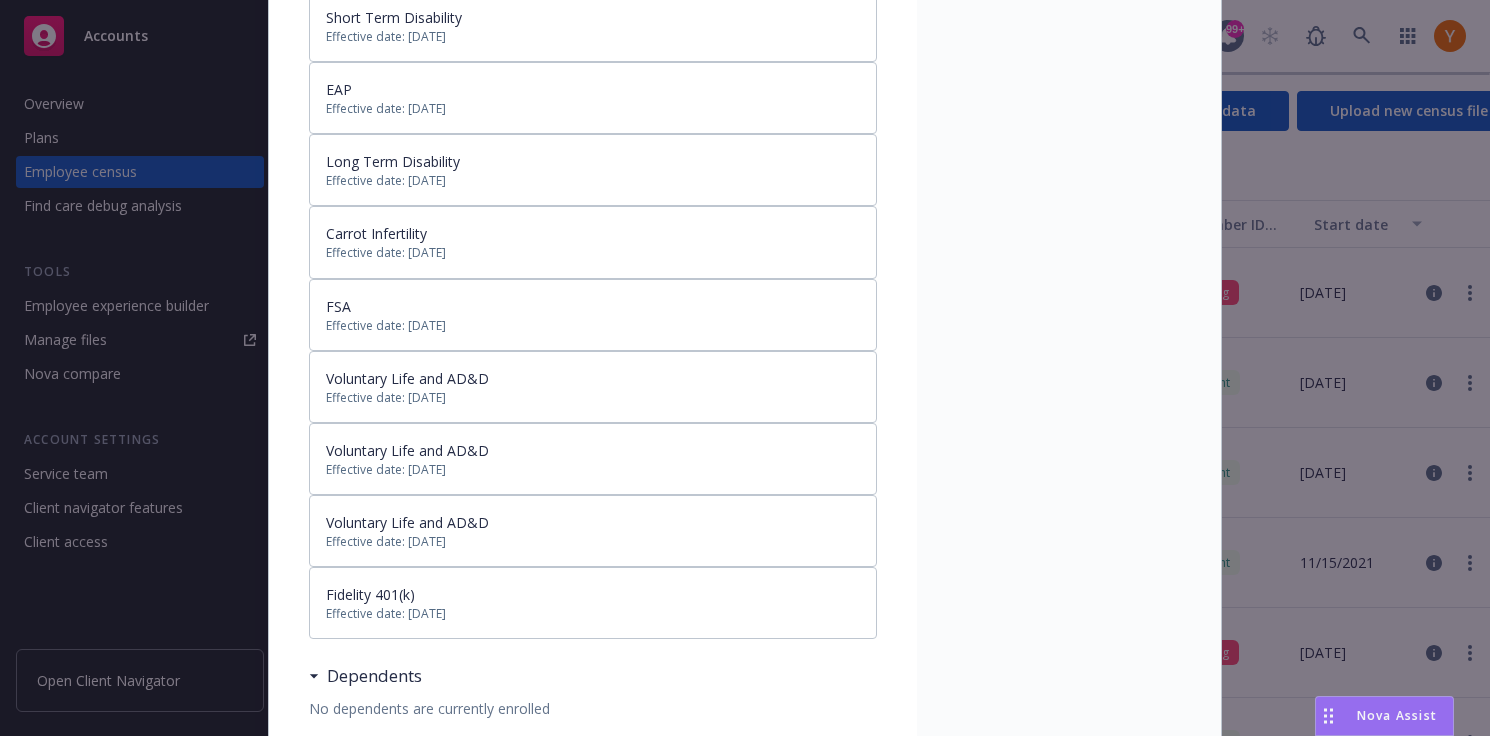 drag, startPoint x: 559, startPoint y: 383, endPoint x: 569, endPoint y: 542, distance: 159.31415 